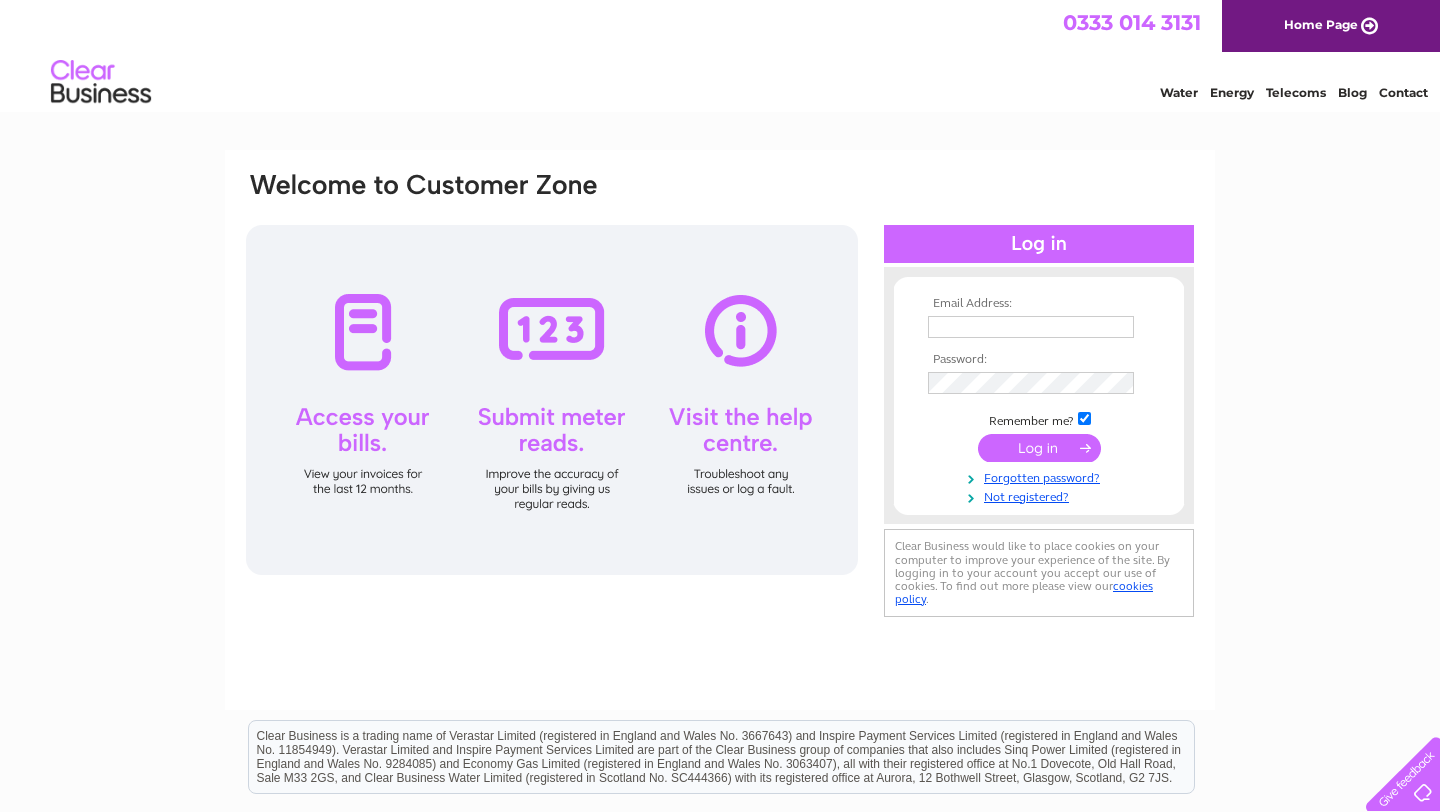 scroll, scrollTop: 0, scrollLeft: 0, axis: both 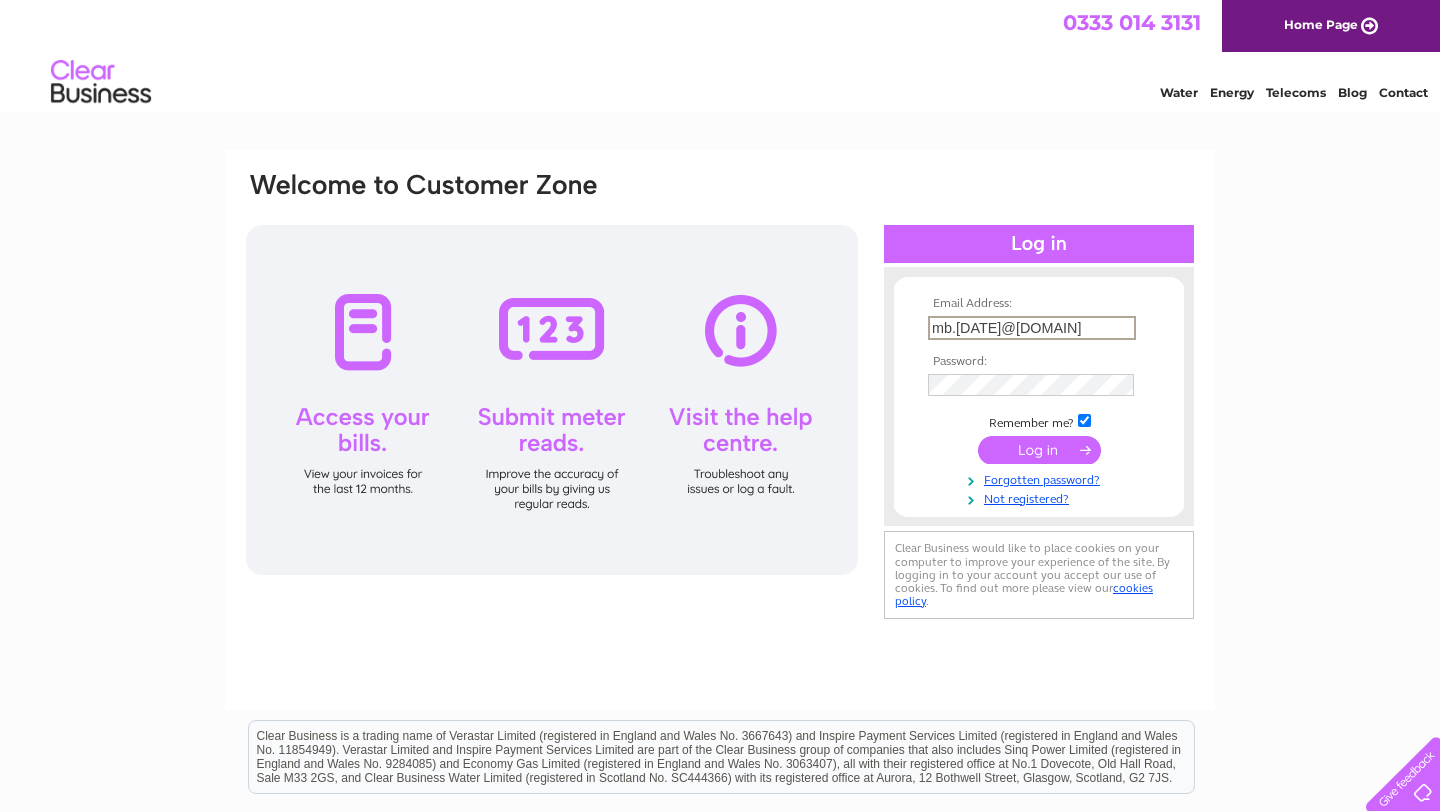 type on "mb.020998@gmail.com" 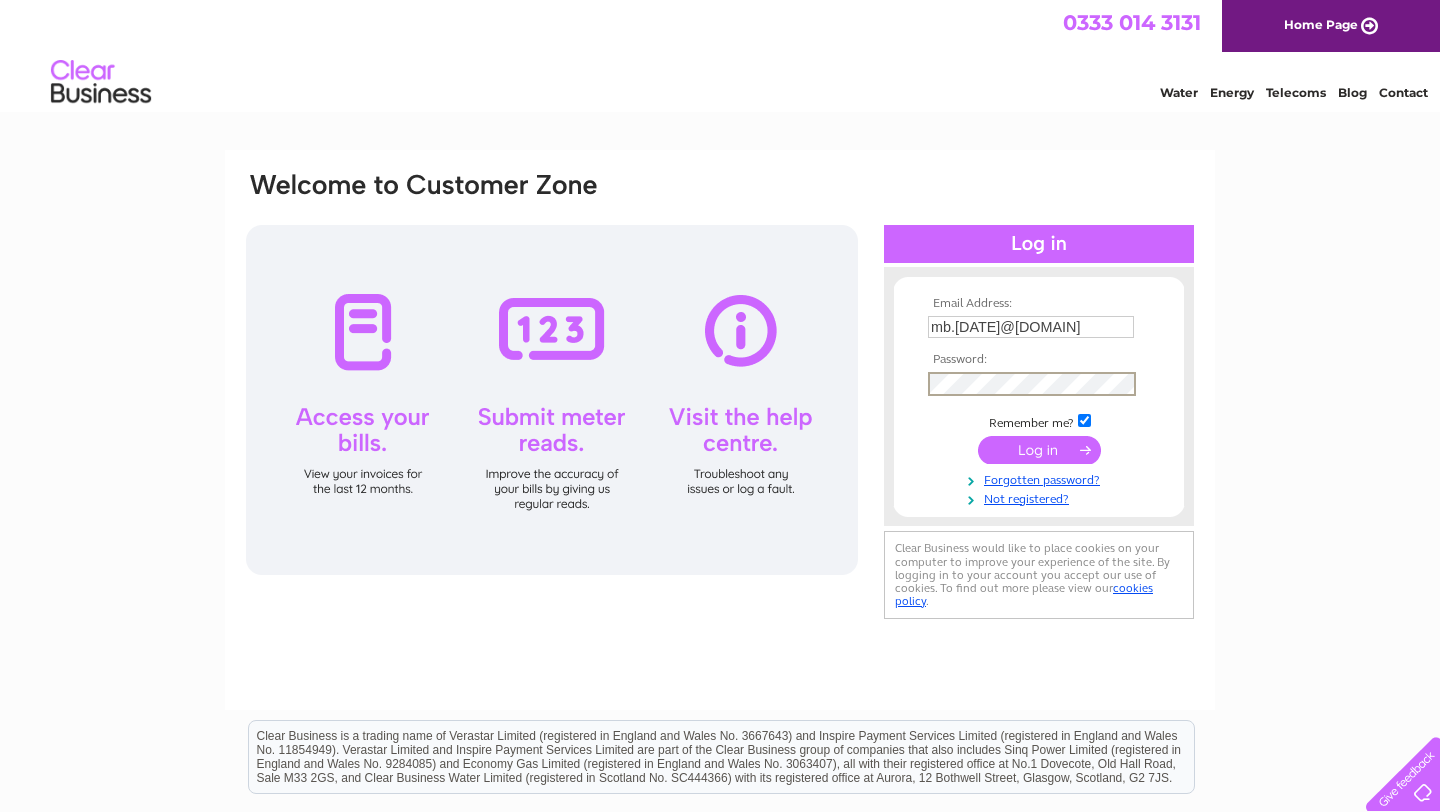 click at bounding box center [1039, 450] 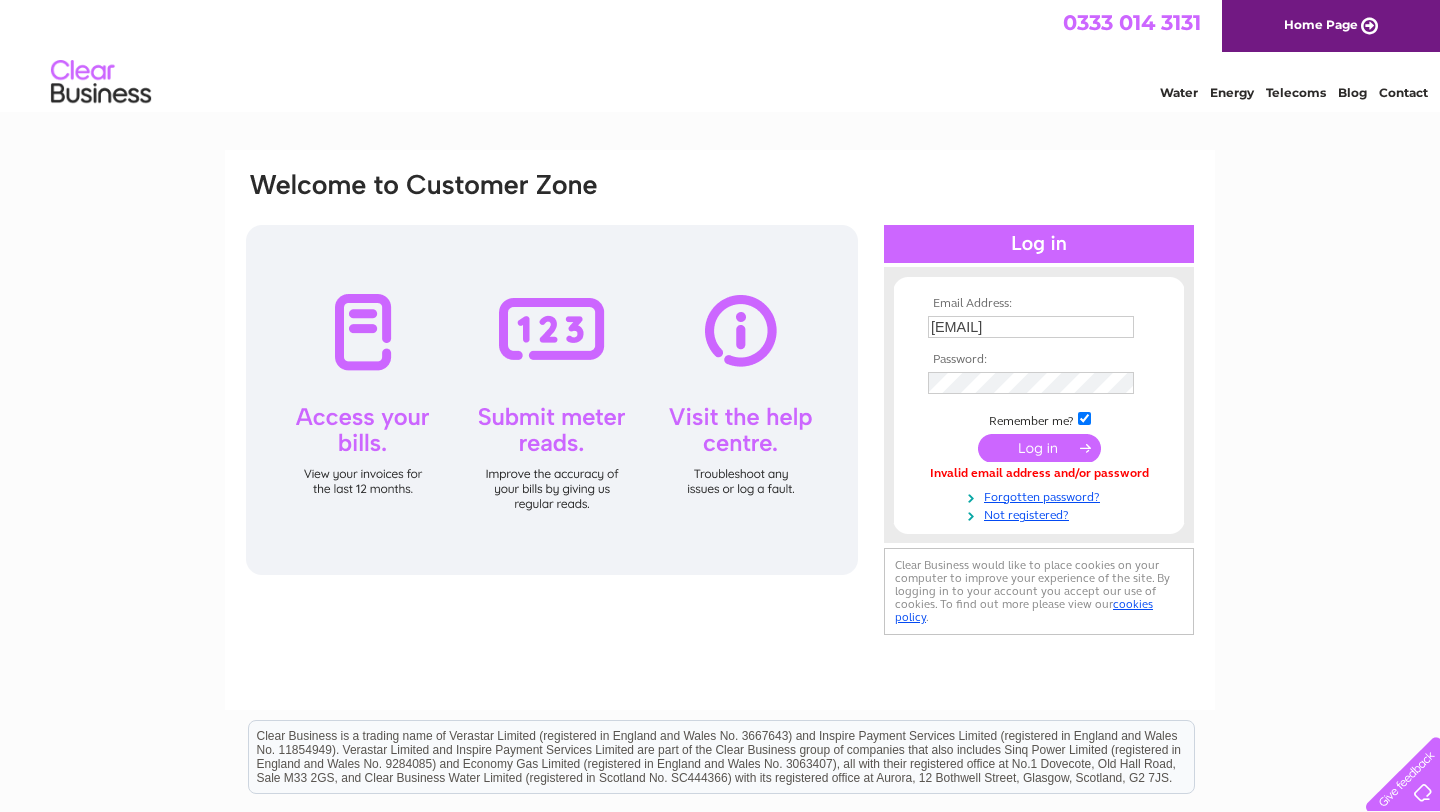scroll, scrollTop: 0, scrollLeft: 0, axis: both 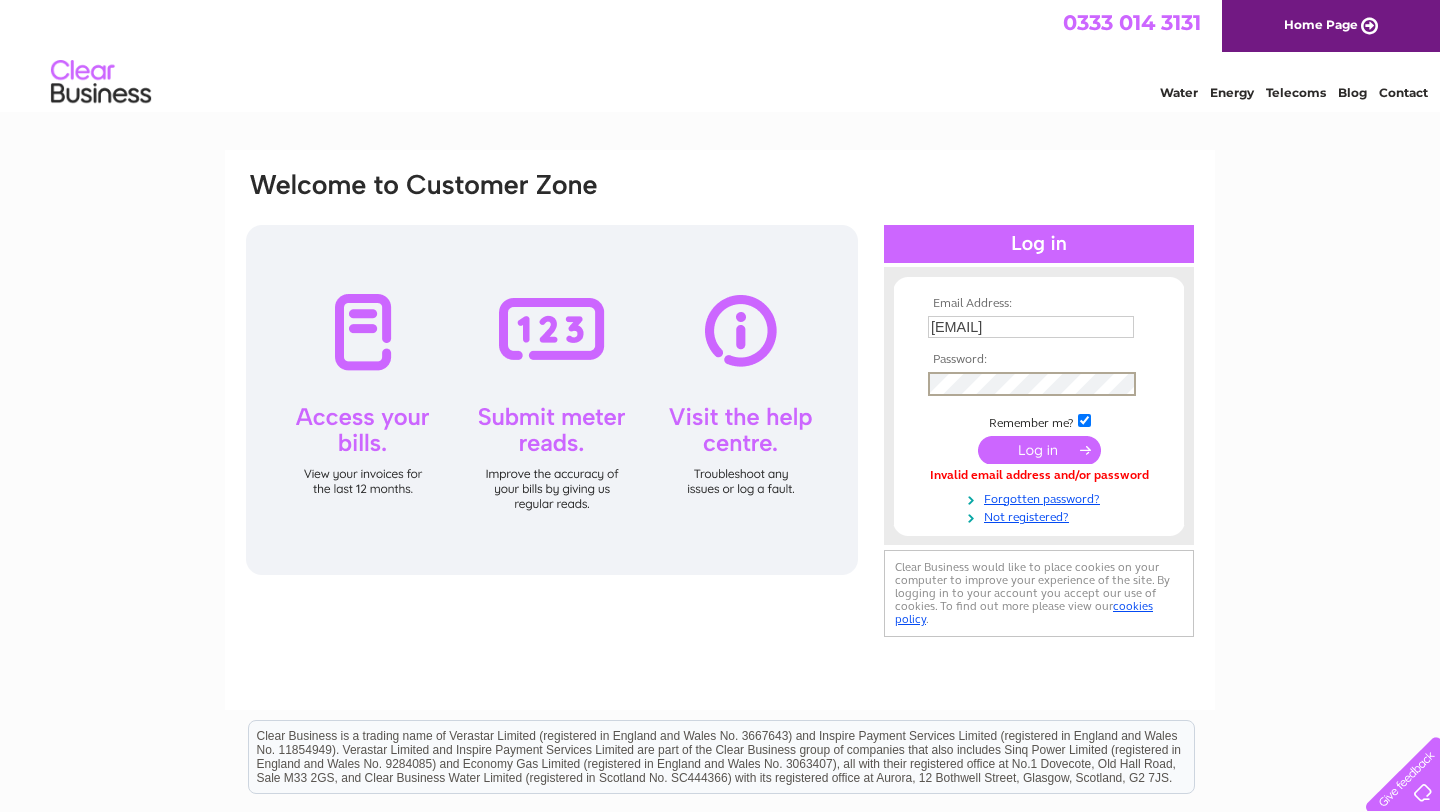 click at bounding box center [1039, 450] 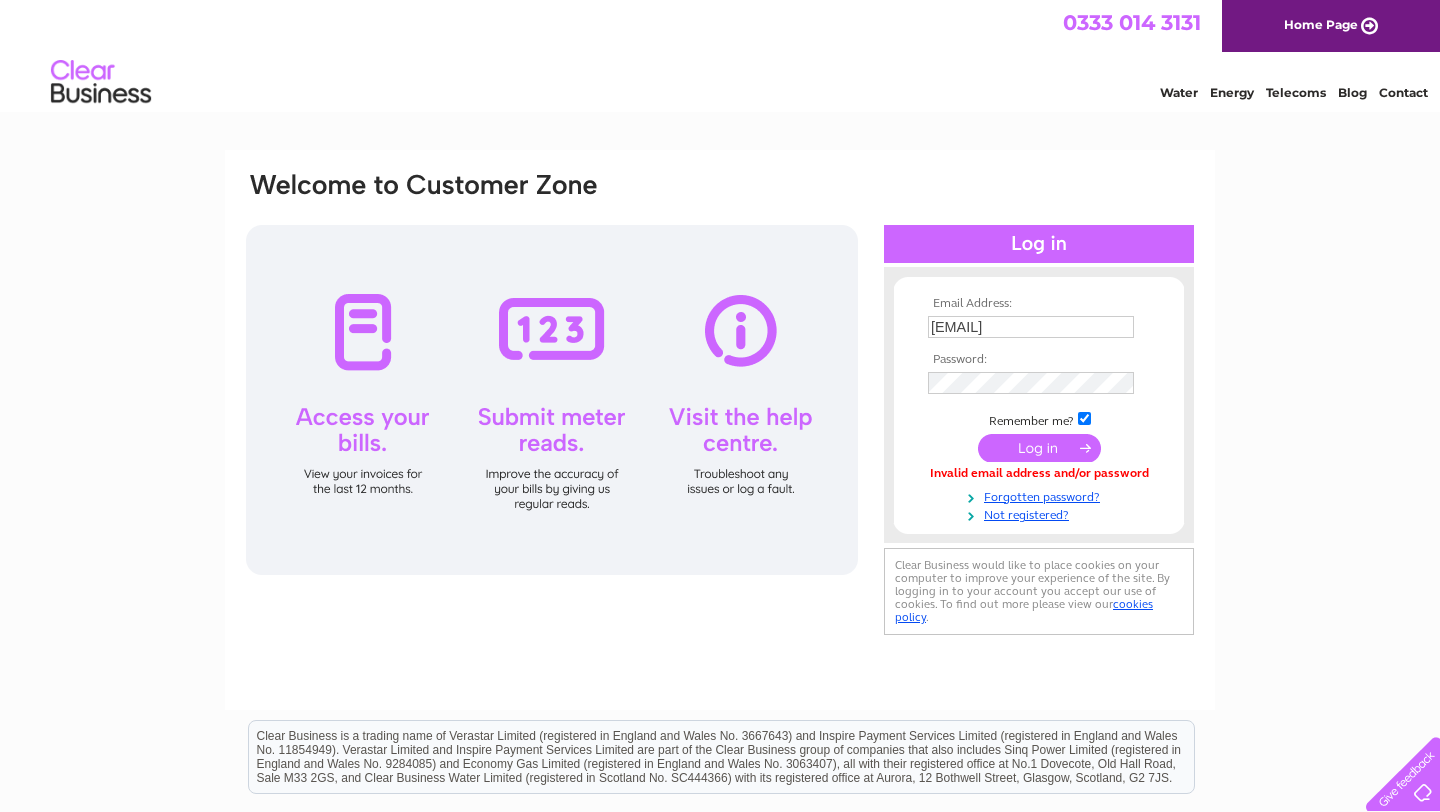 click at bounding box center (1039, 448) 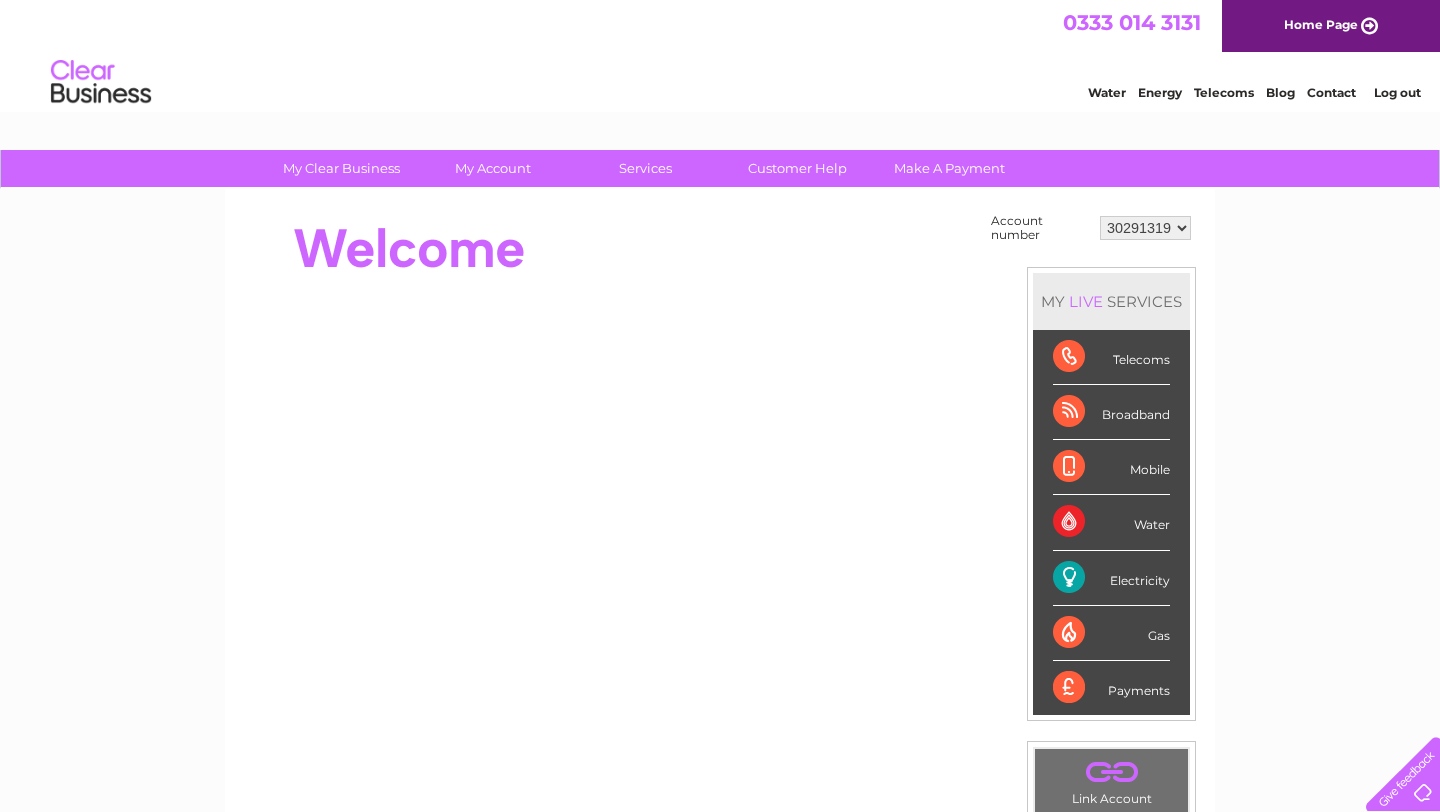 scroll, scrollTop: 0, scrollLeft: 0, axis: both 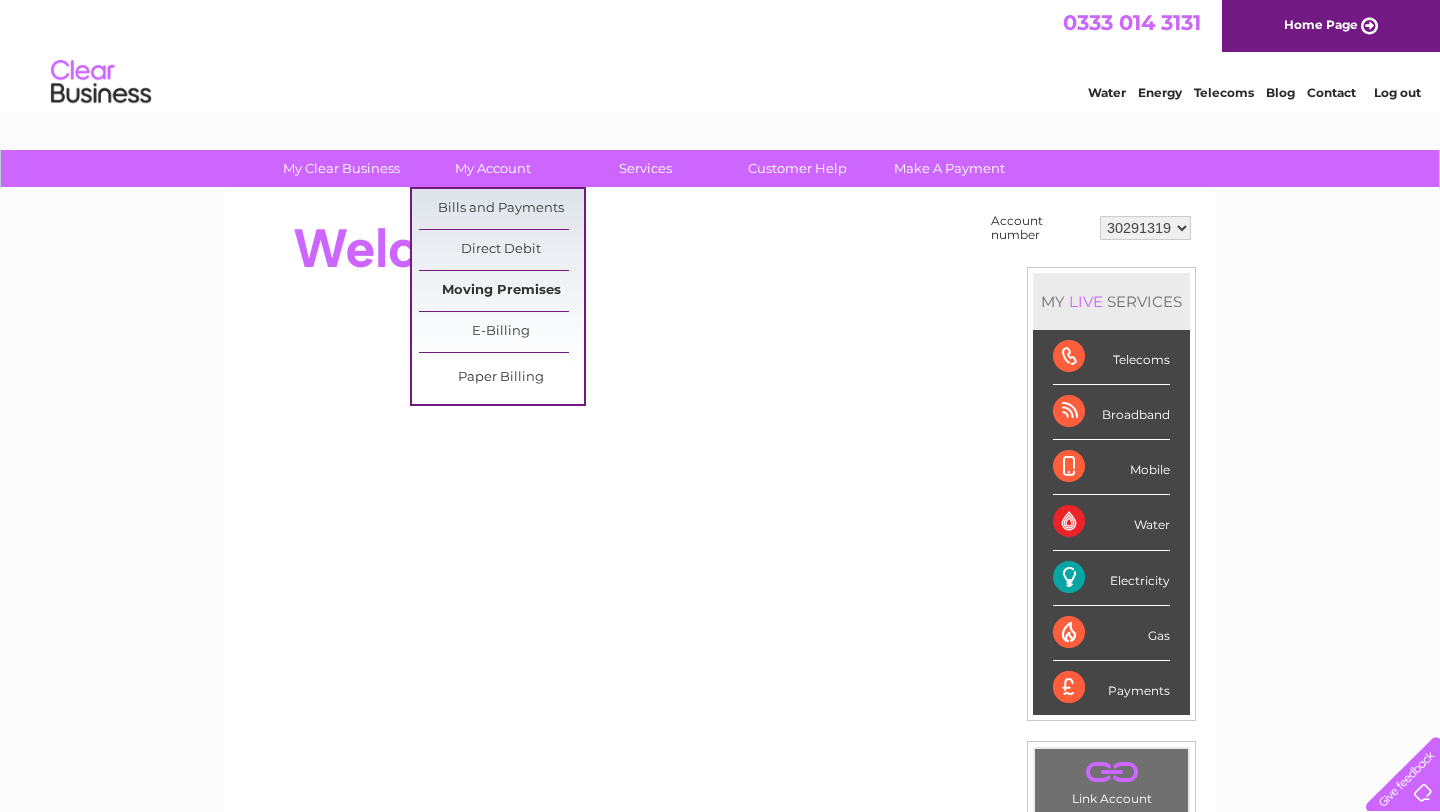 click on "Moving Premises" at bounding box center [501, 291] 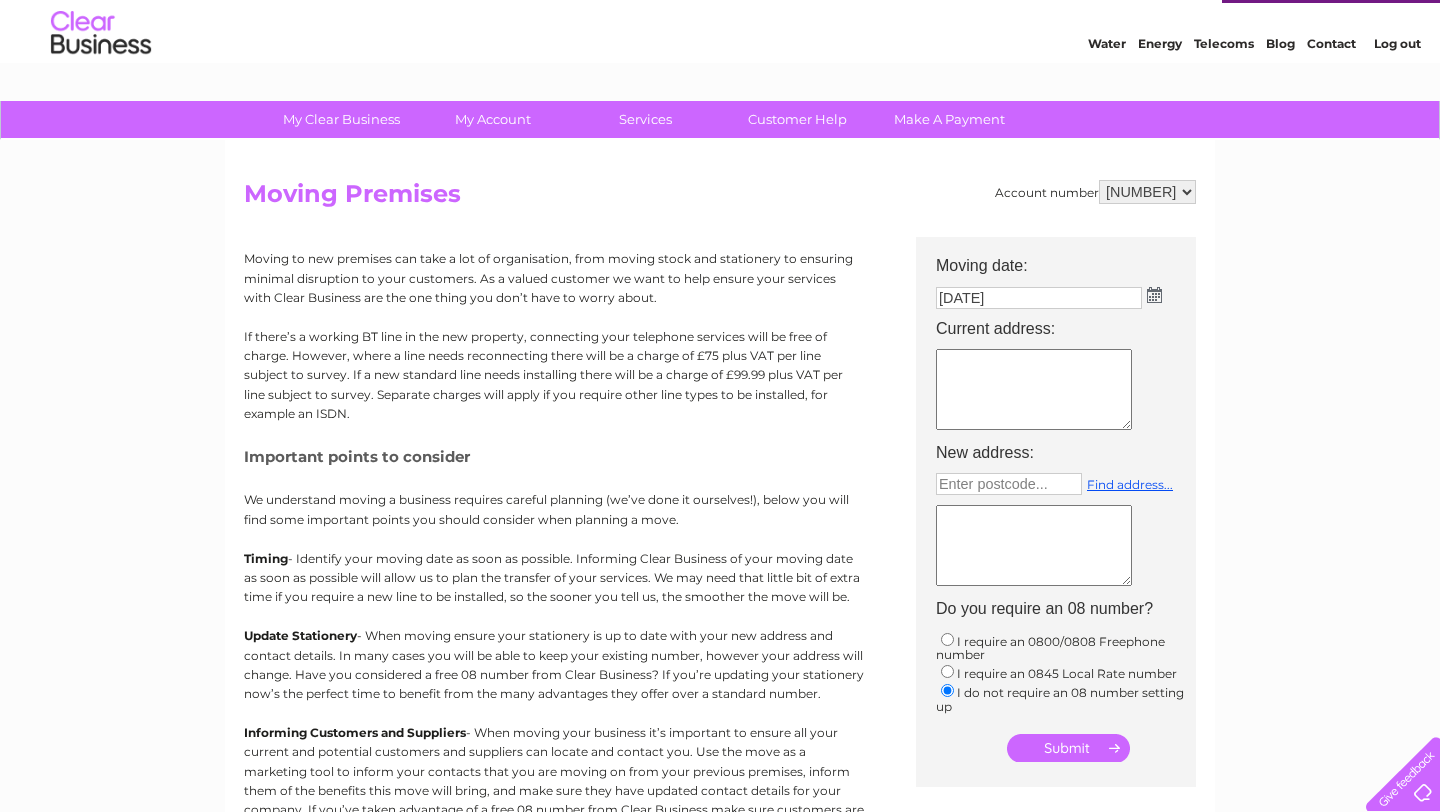 scroll, scrollTop: 62, scrollLeft: 0, axis: vertical 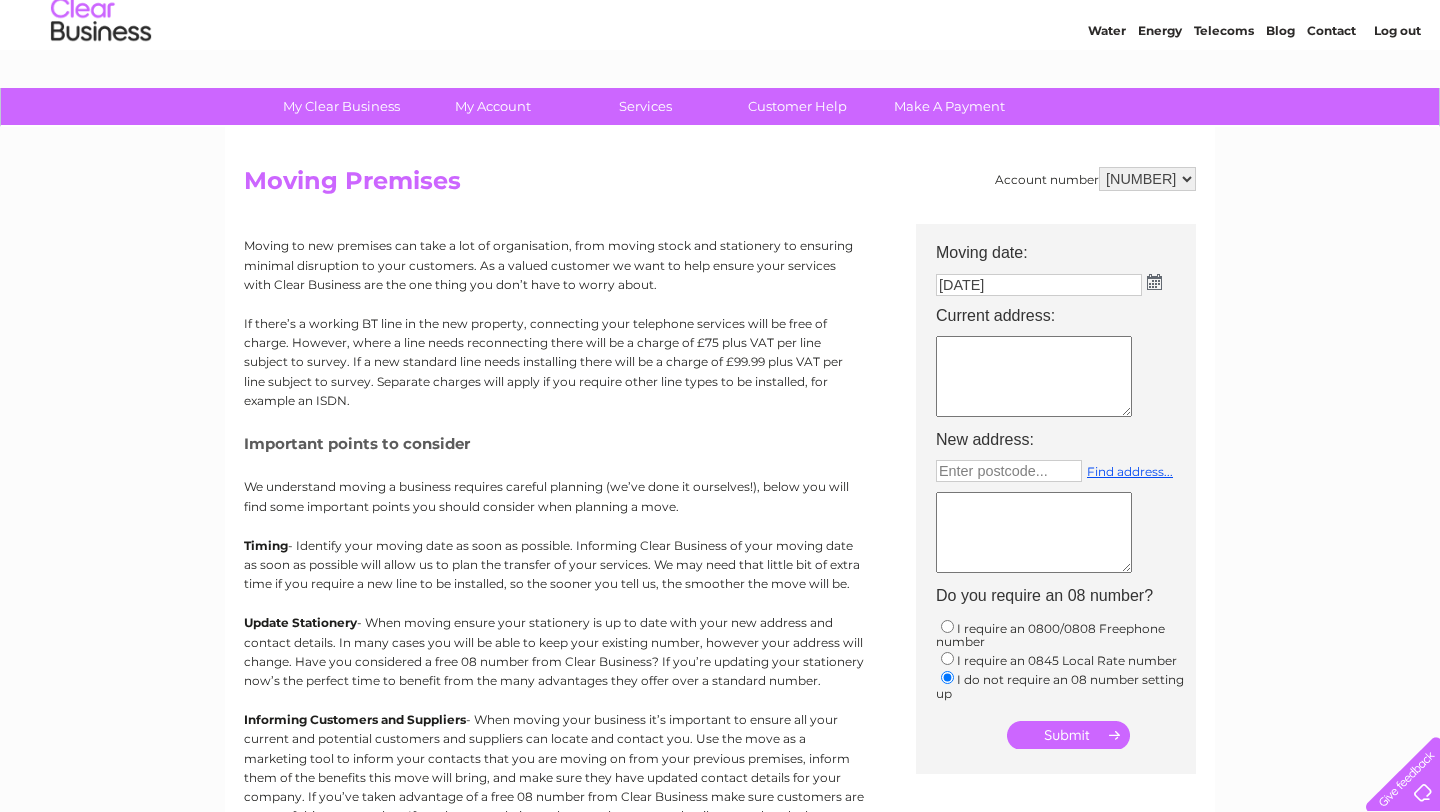 click at bounding box center (1034, 376) 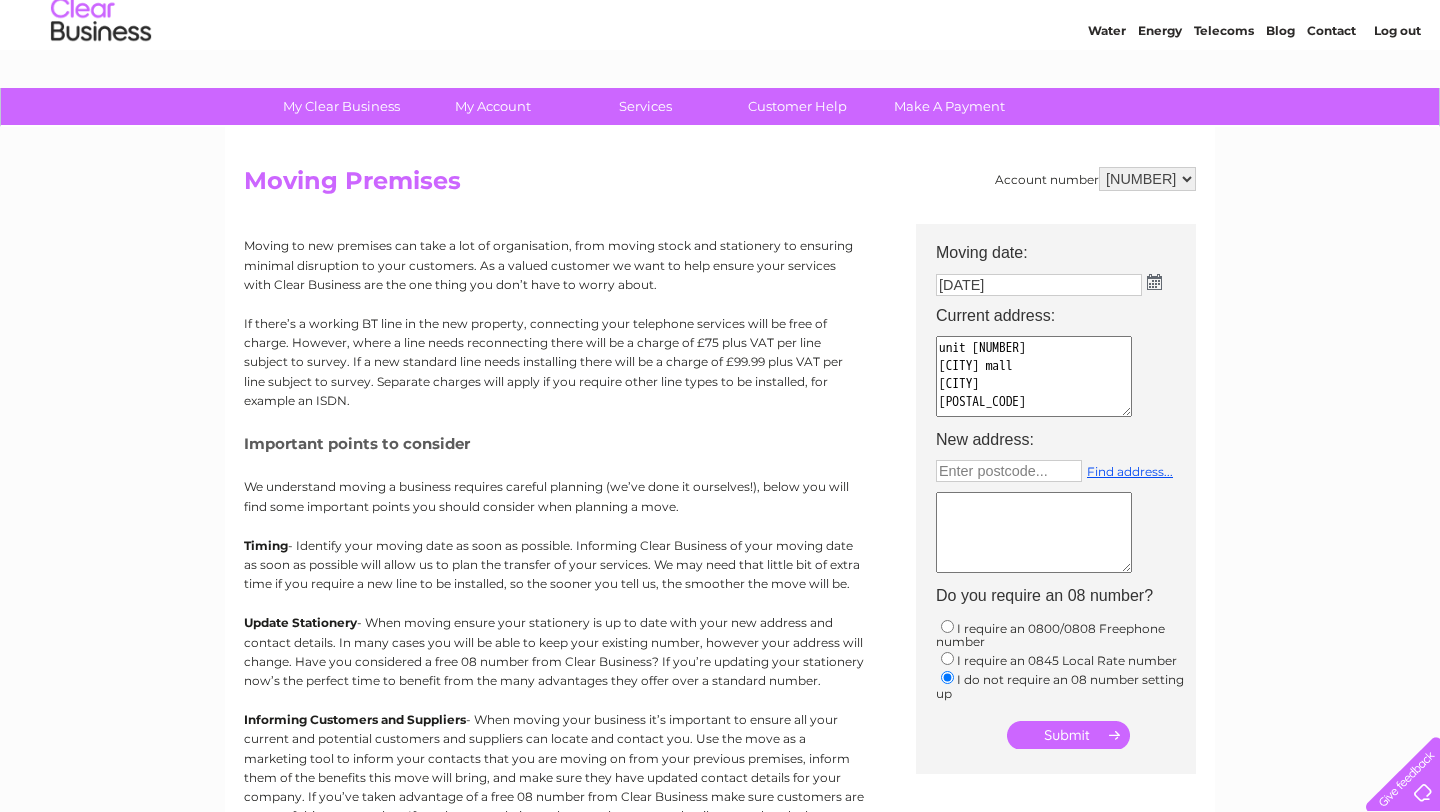 type on "unit [NUMBER]
[CITY] mall
[CITY]
[POSTAL_CODE]" 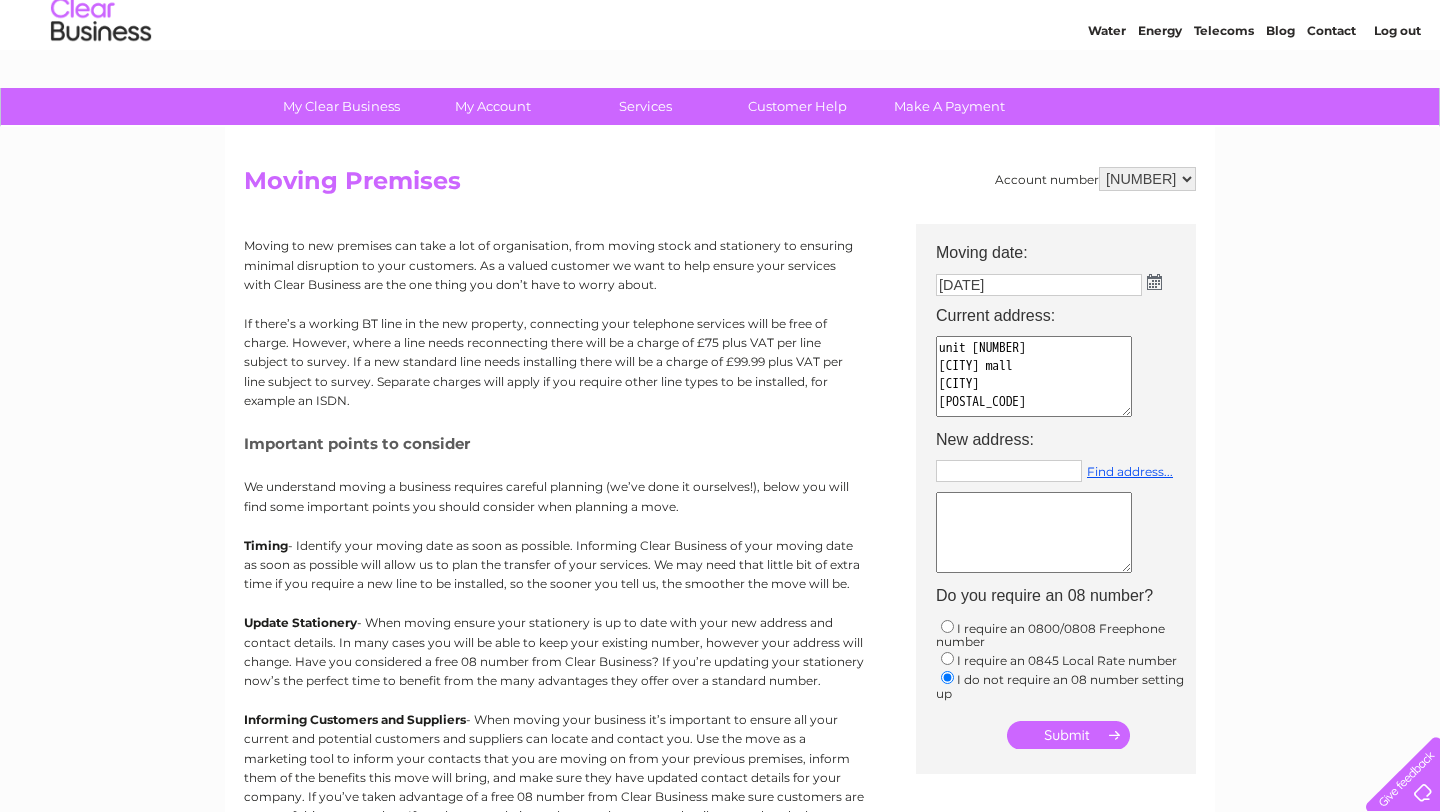 click at bounding box center (1009, 471) 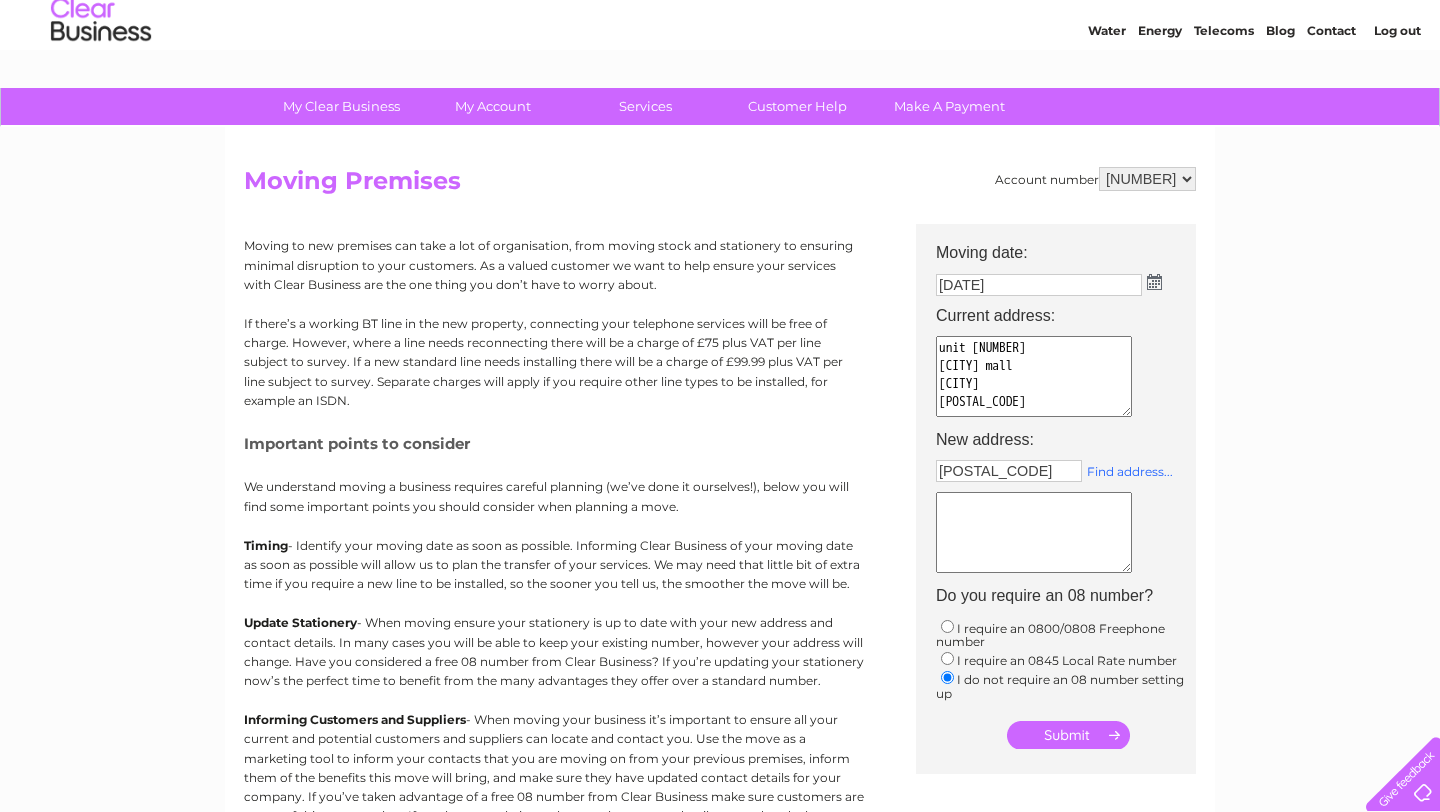 type on "m41 9JG" 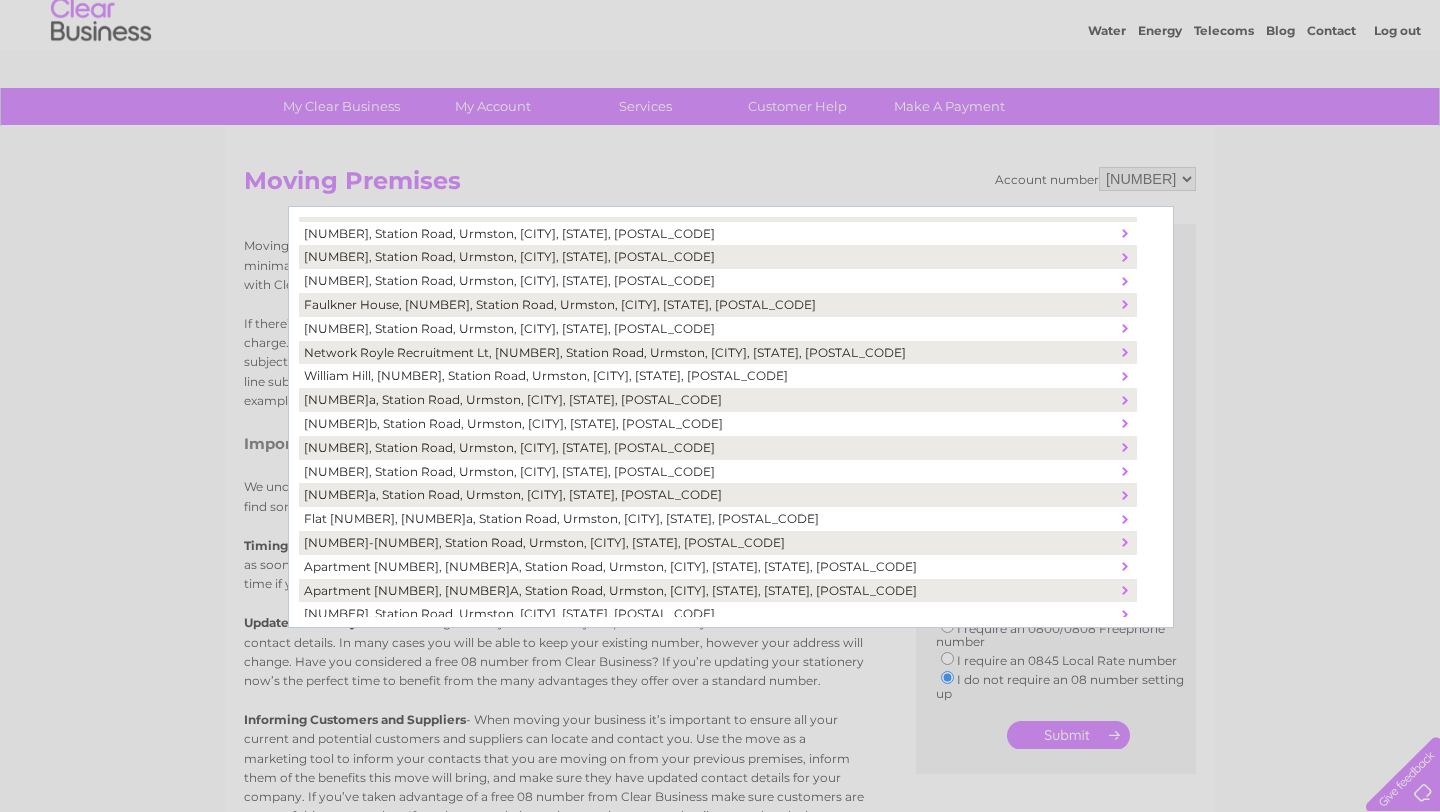 scroll, scrollTop: 991, scrollLeft: 0, axis: vertical 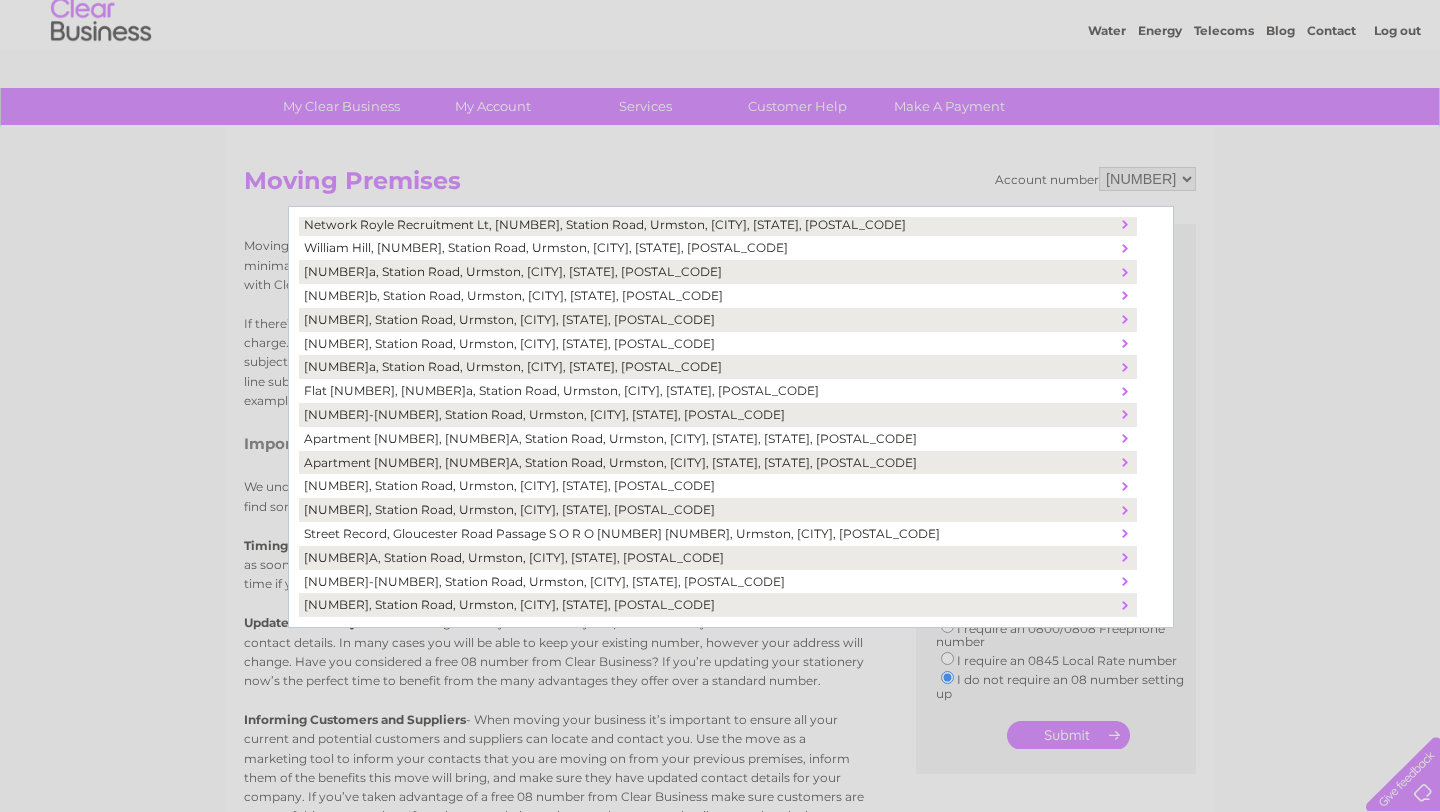 click on "5, Station Road, Urmston, Manchester, Lancashire, United Kingdom, M41 9JG" at bounding box center [708, 510] 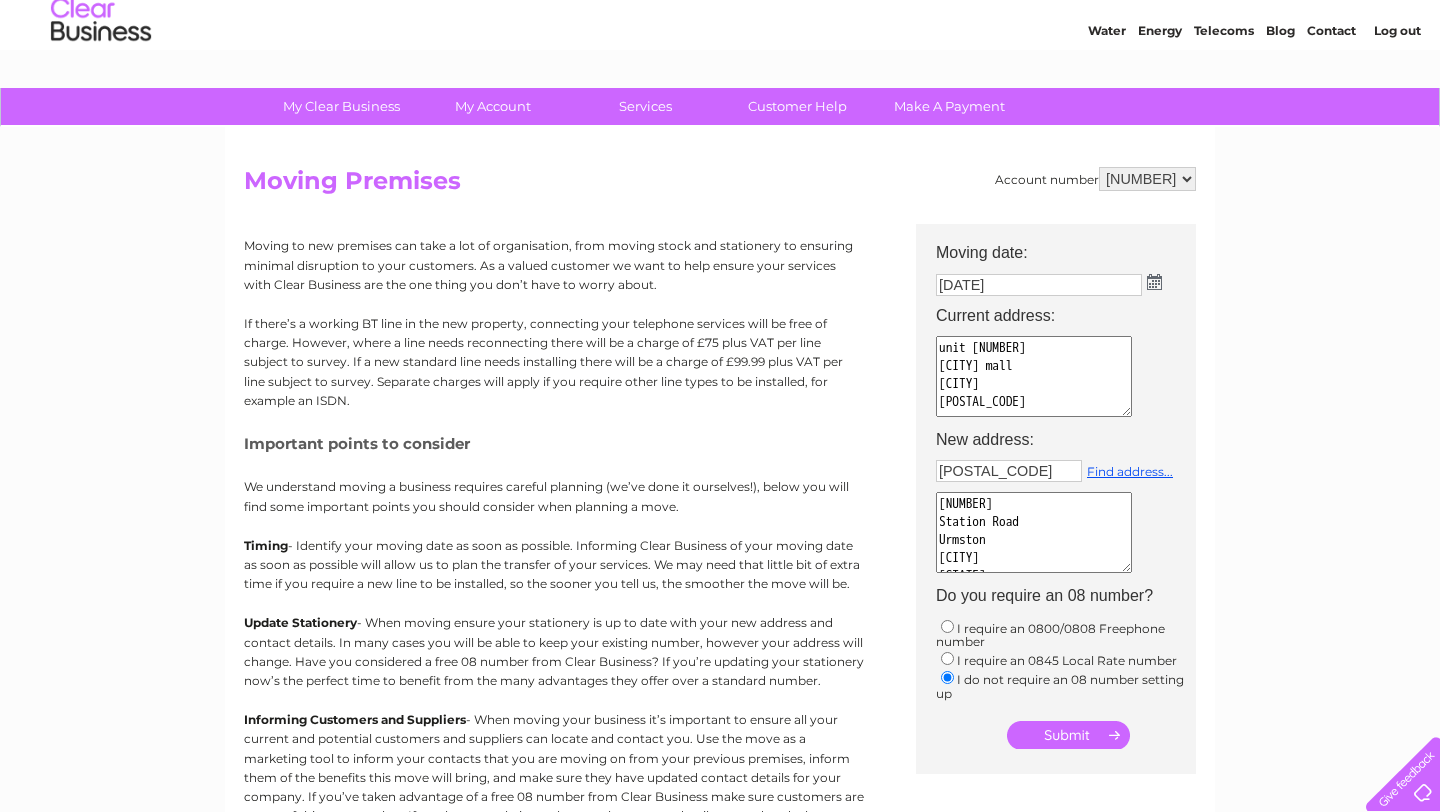 click on "My Clear Business
Login Details
My Details
My Preferences
Link Account
My Account
Bills and Payments   Direct Debit   Moving Premises" at bounding box center (720, 674) 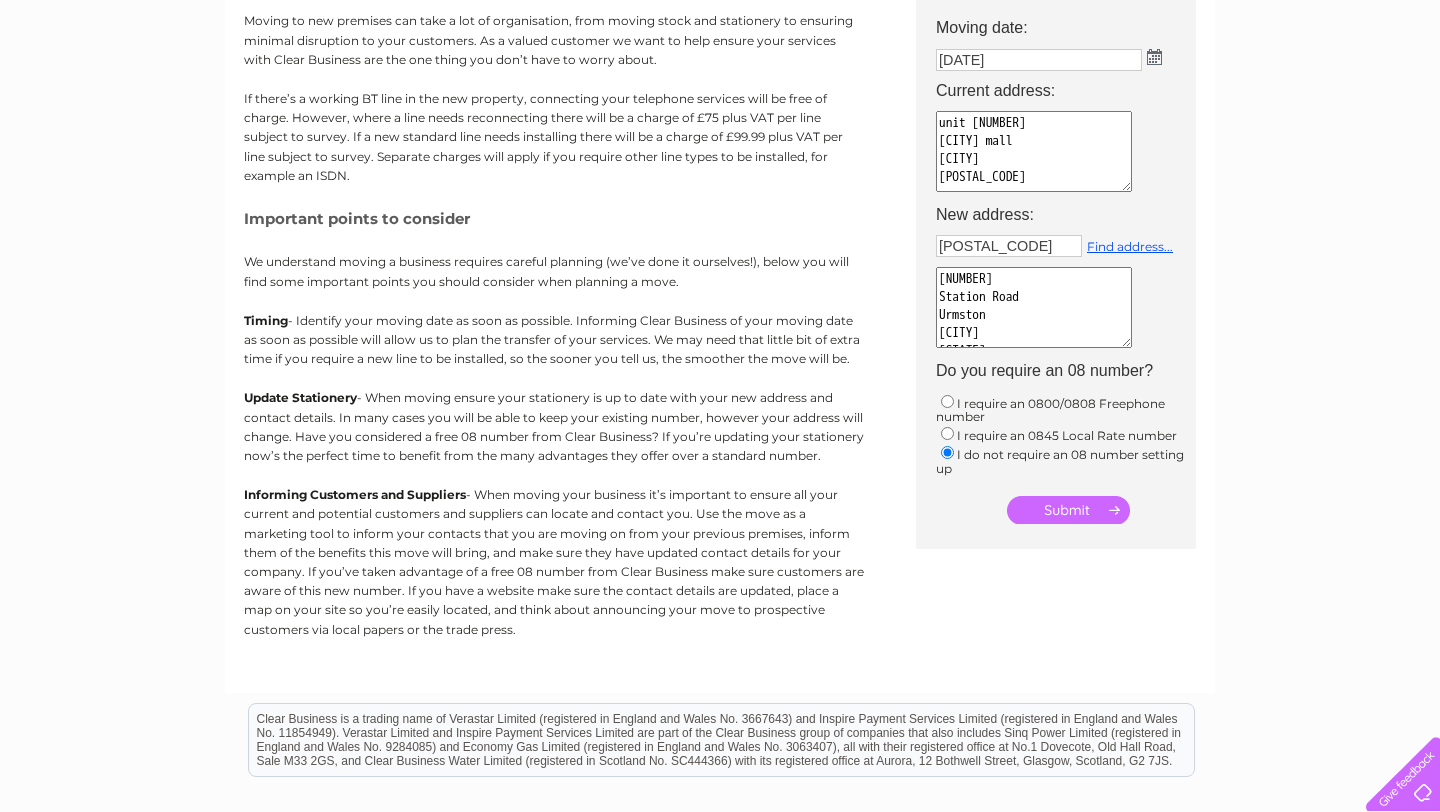 scroll, scrollTop: 293, scrollLeft: 0, axis: vertical 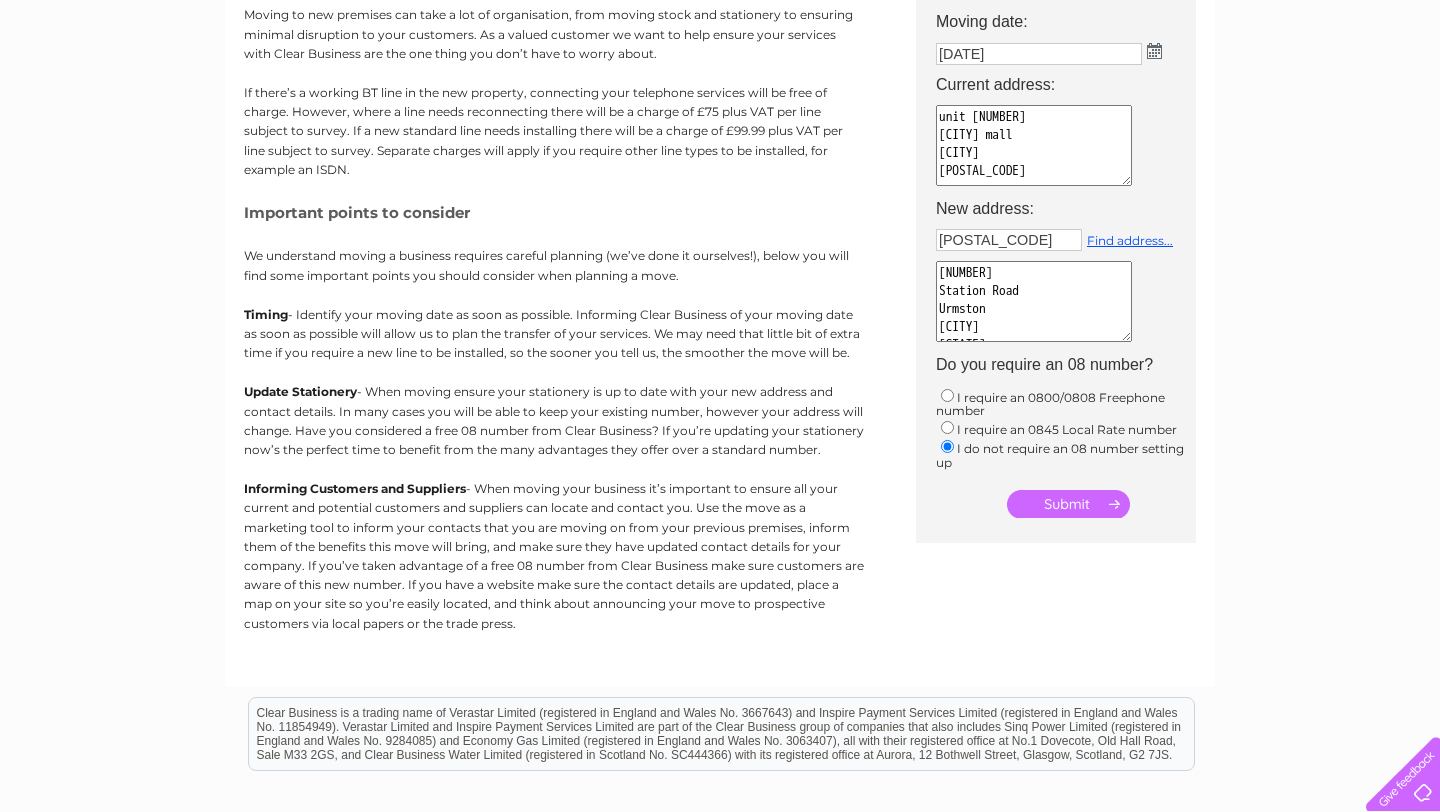 click at bounding box center (1068, 504) 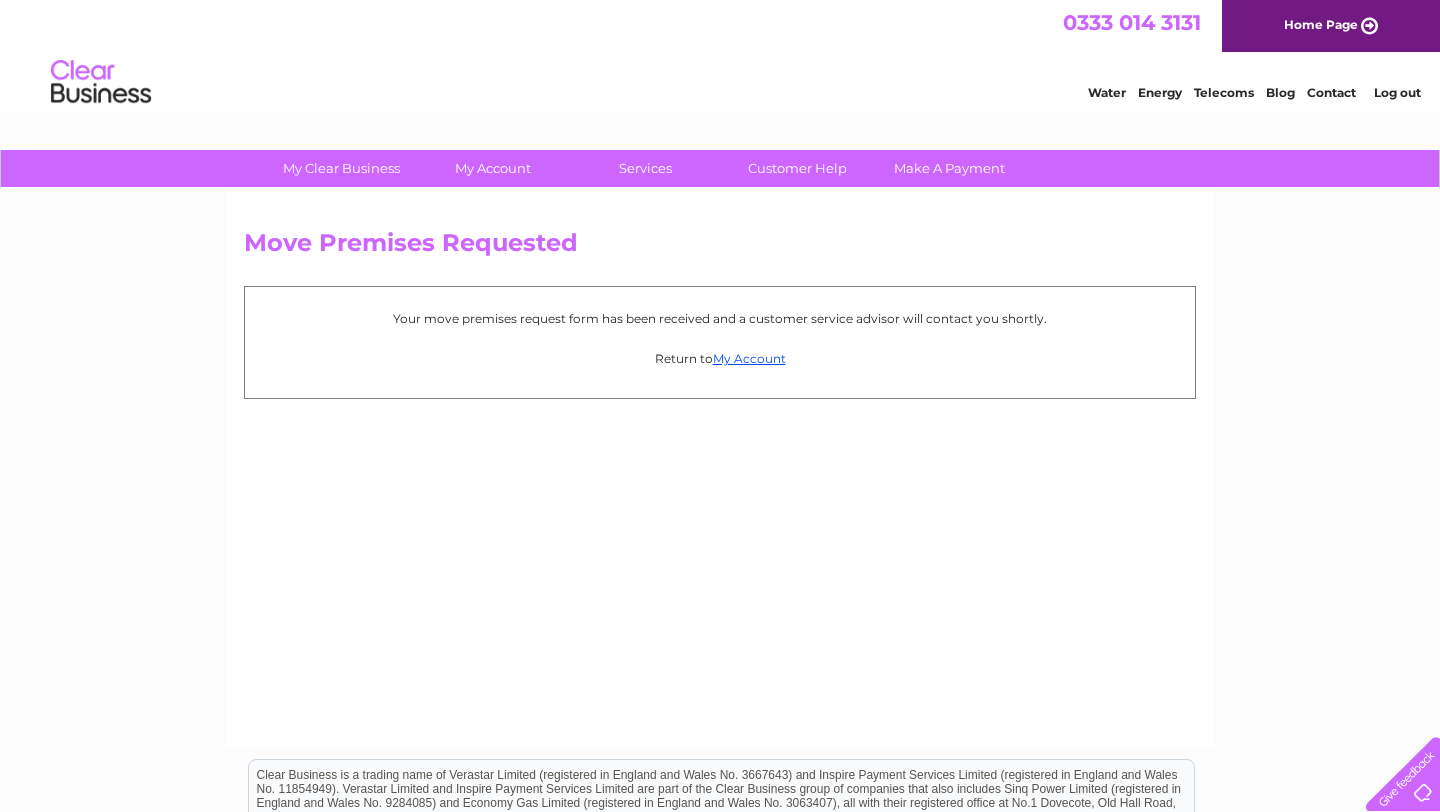 scroll, scrollTop: 0, scrollLeft: 0, axis: both 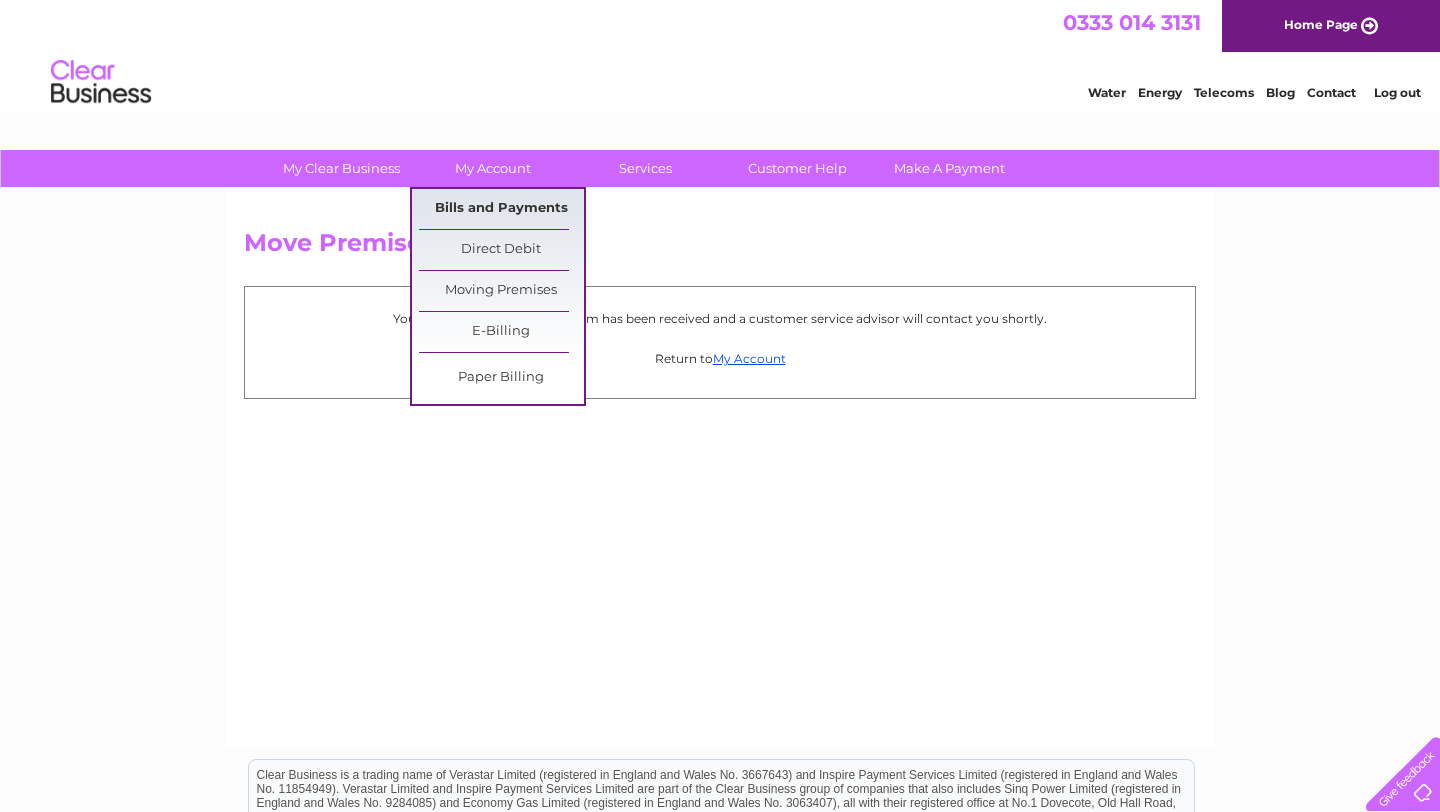 click on "Bills and Payments" at bounding box center [501, 209] 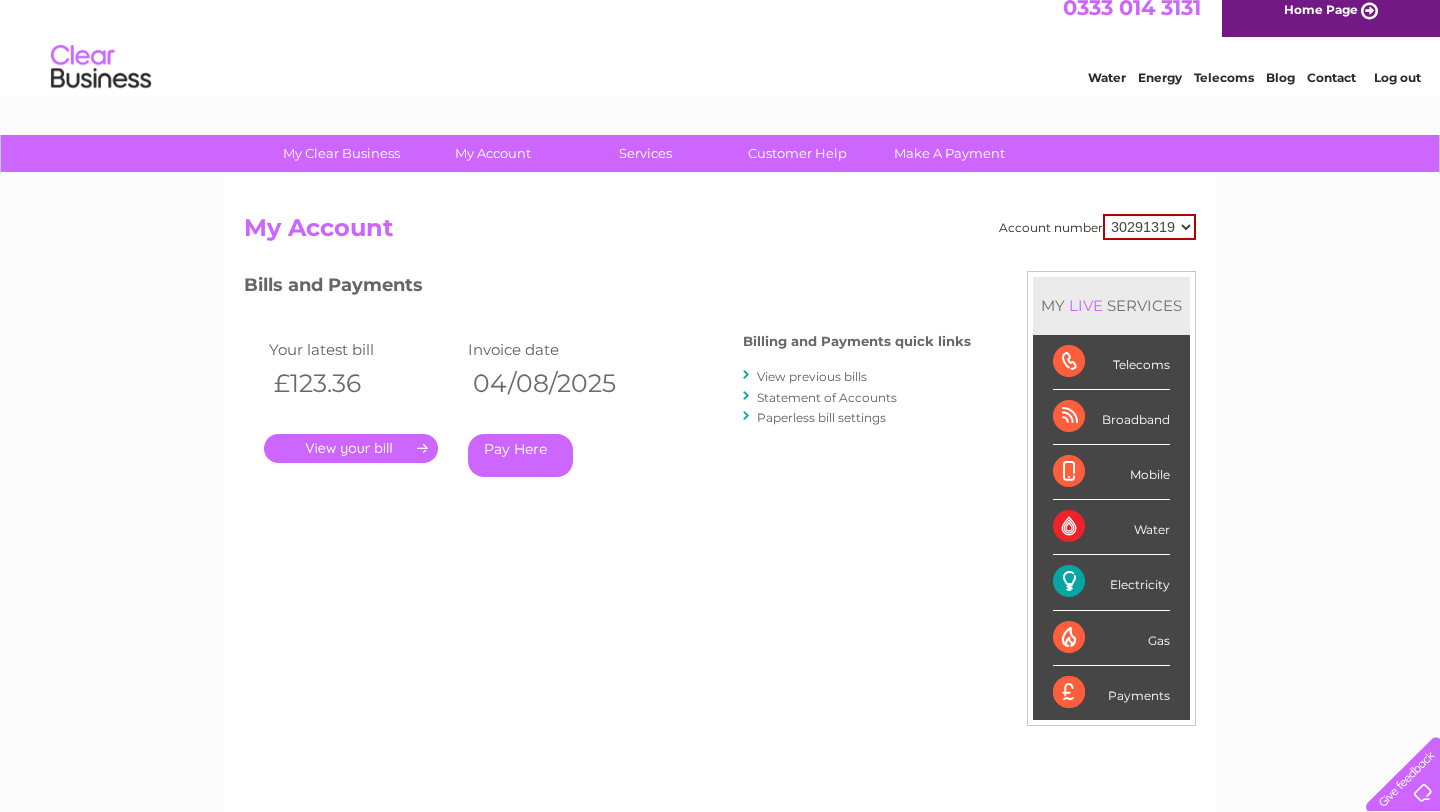scroll, scrollTop: 22, scrollLeft: 0, axis: vertical 